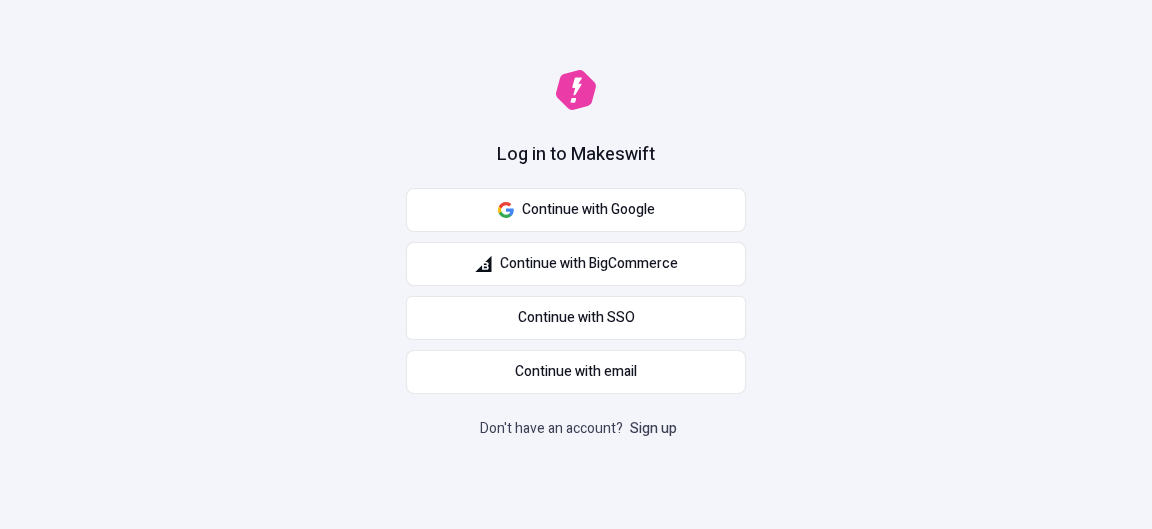scroll, scrollTop: 0, scrollLeft: 0, axis: both 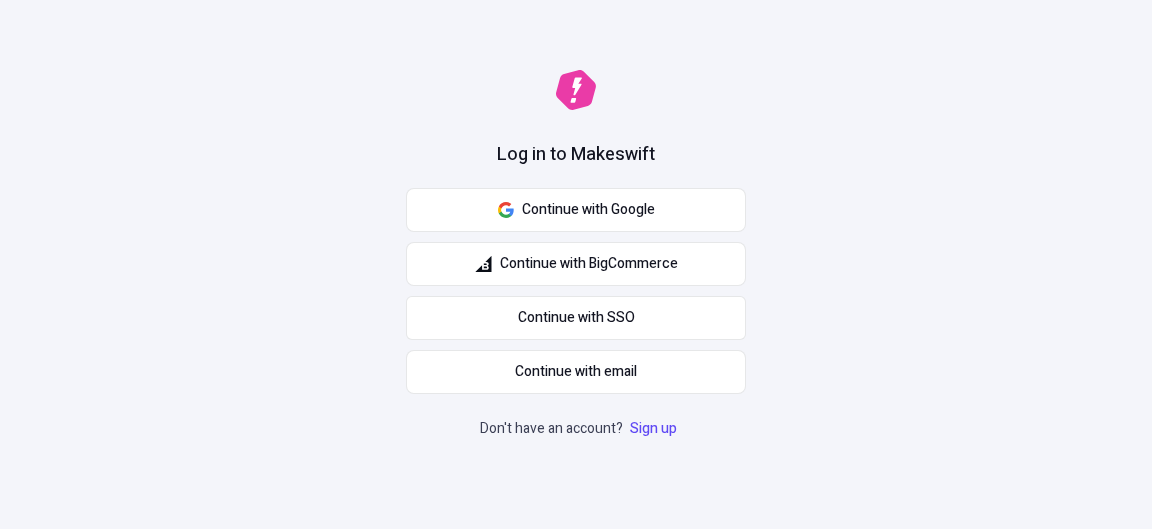 click on "Don't have an account?   Sign up" at bounding box center [580, 429] 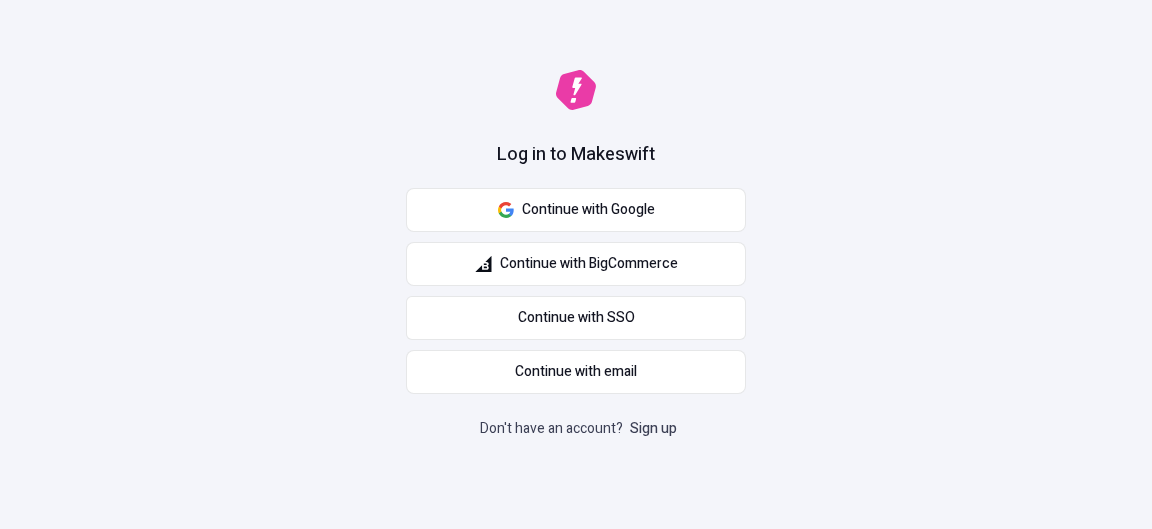 click on "Sign up" at bounding box center [653, 428] 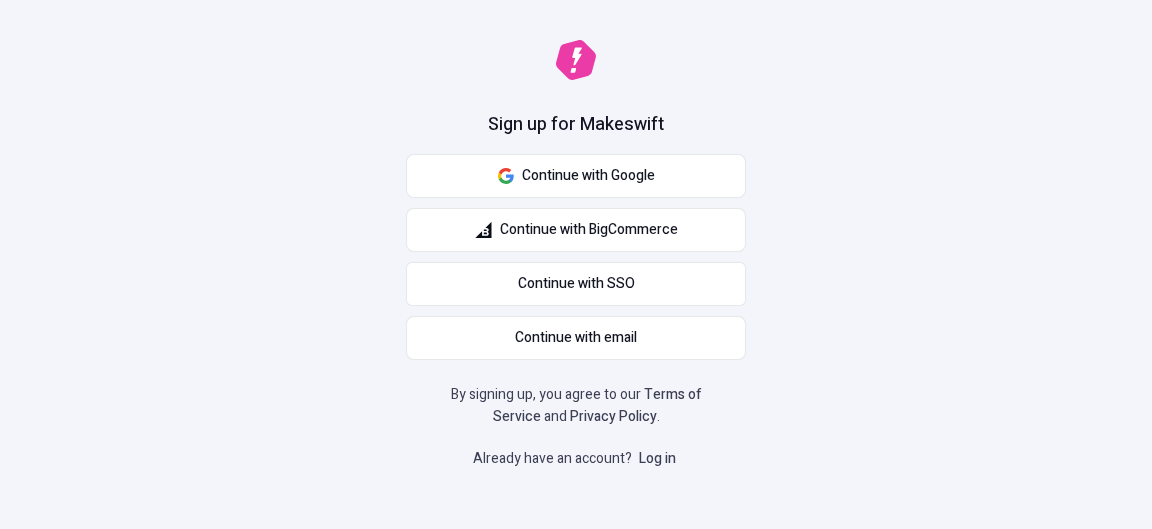 click on "Log in" at bounding box center (657, 458) 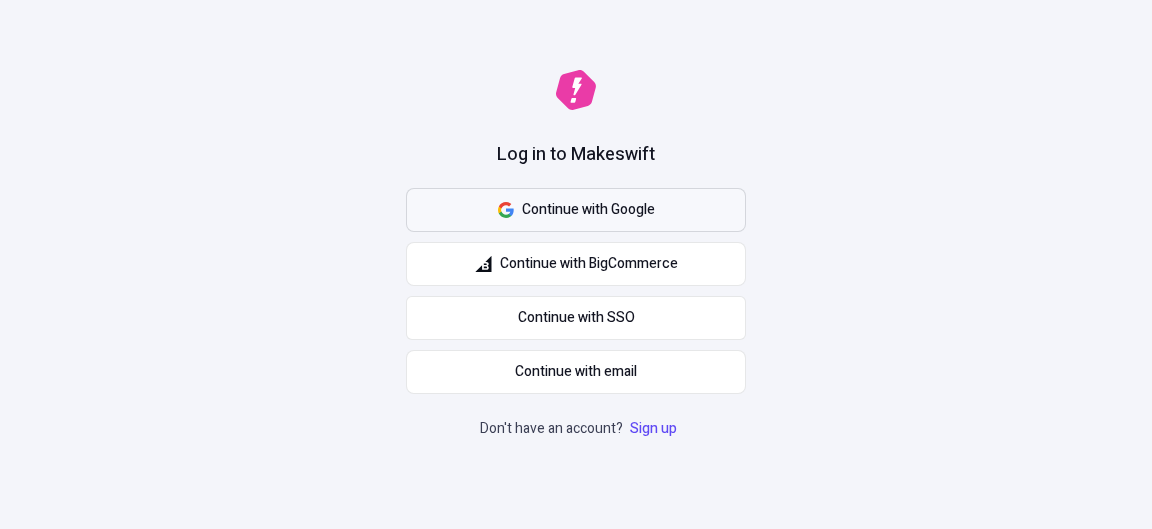 click on "Continue with Google" at bounding box center [588, 210] 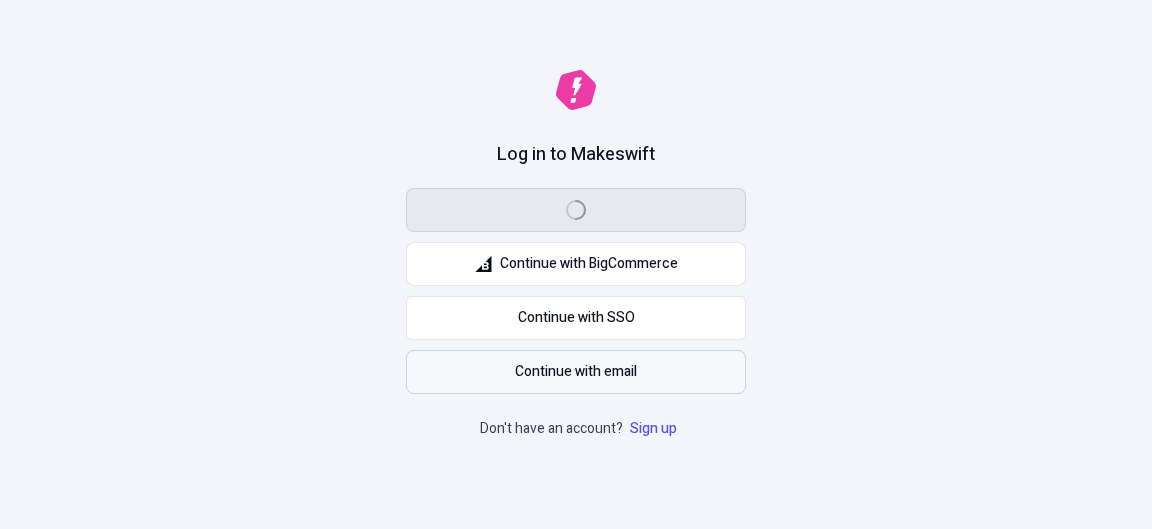 click on "Continue with email" at bounding box center [576, 372] 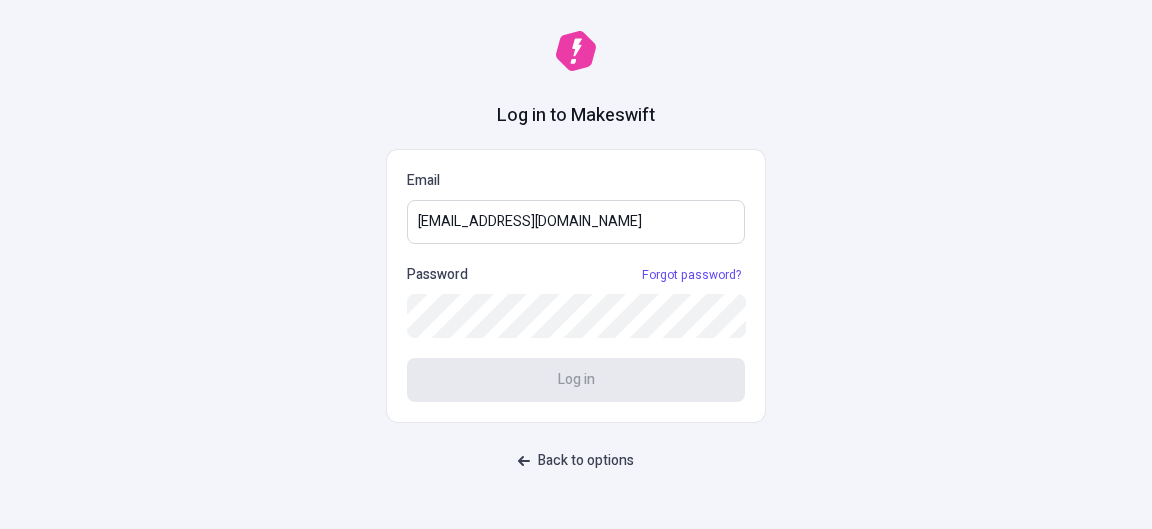 type on "bokir21720@eduhed.com" 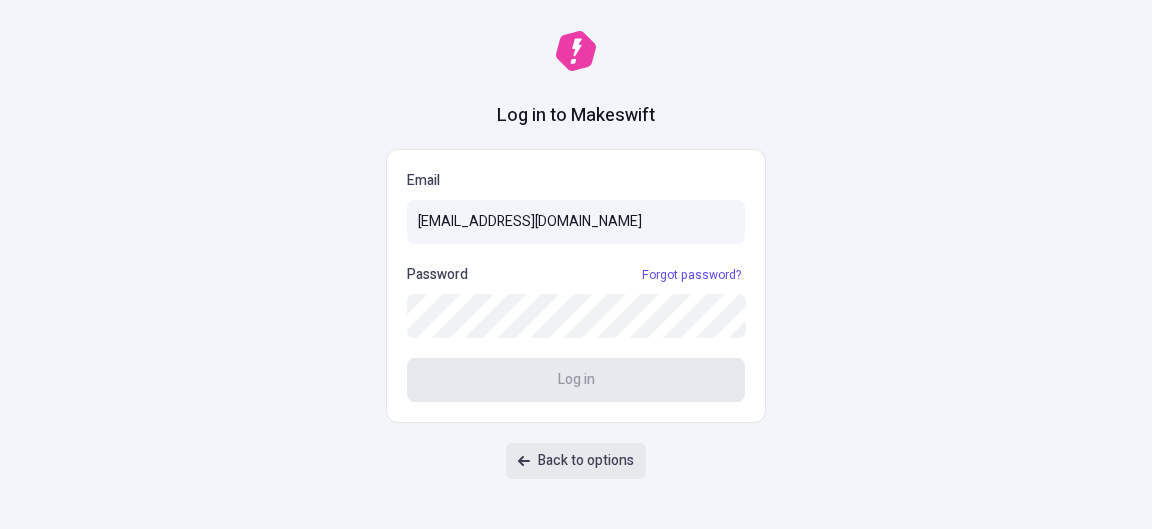 click on "Back to options" at bounding box center [586, 461] 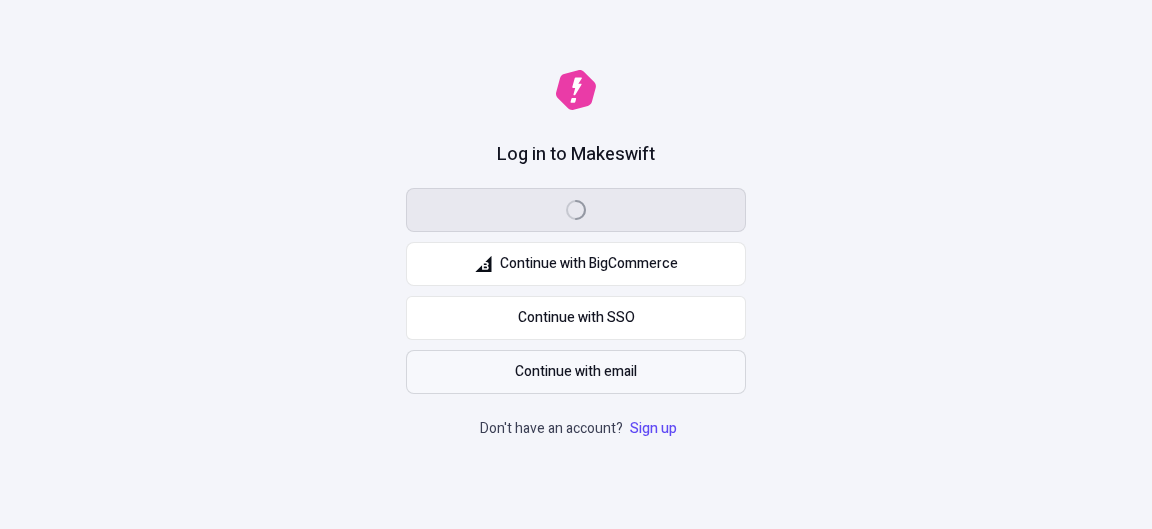 click on "Continue with email" at bounding box center (576, 372) 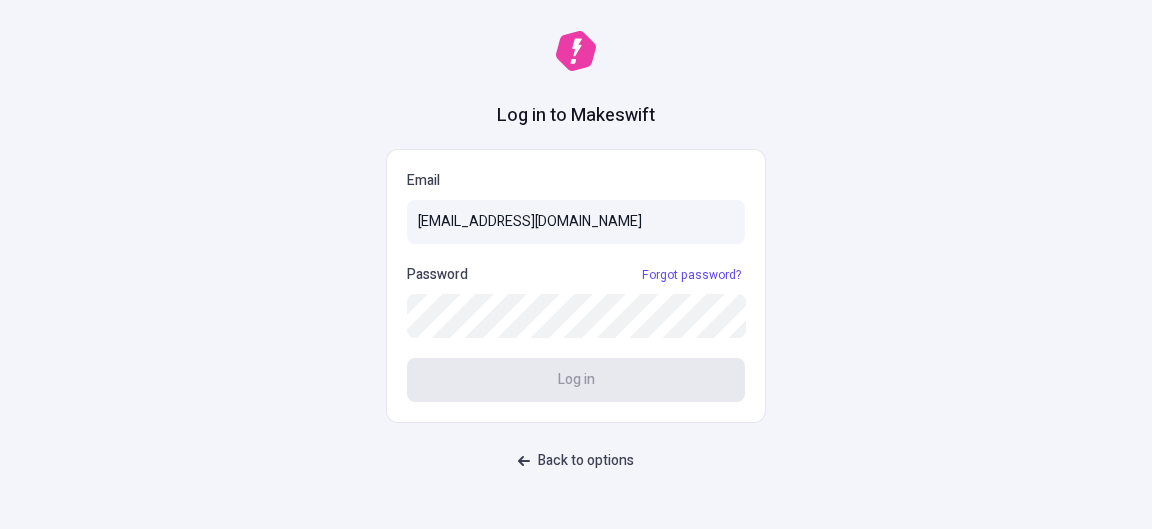 type on "linaji4642@claspira.com" 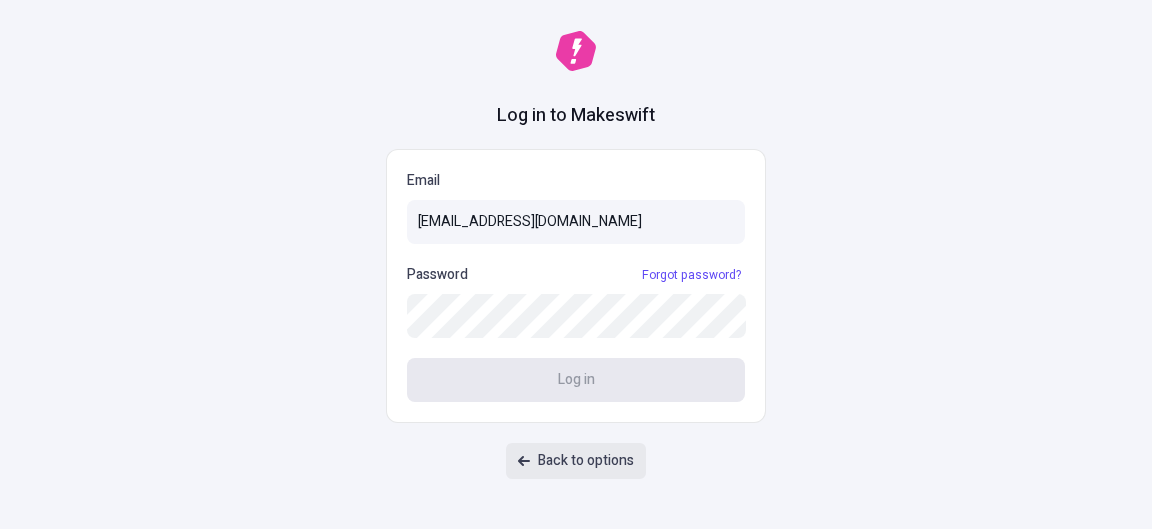 click on "Back to options" at bounding box center (586, 461) 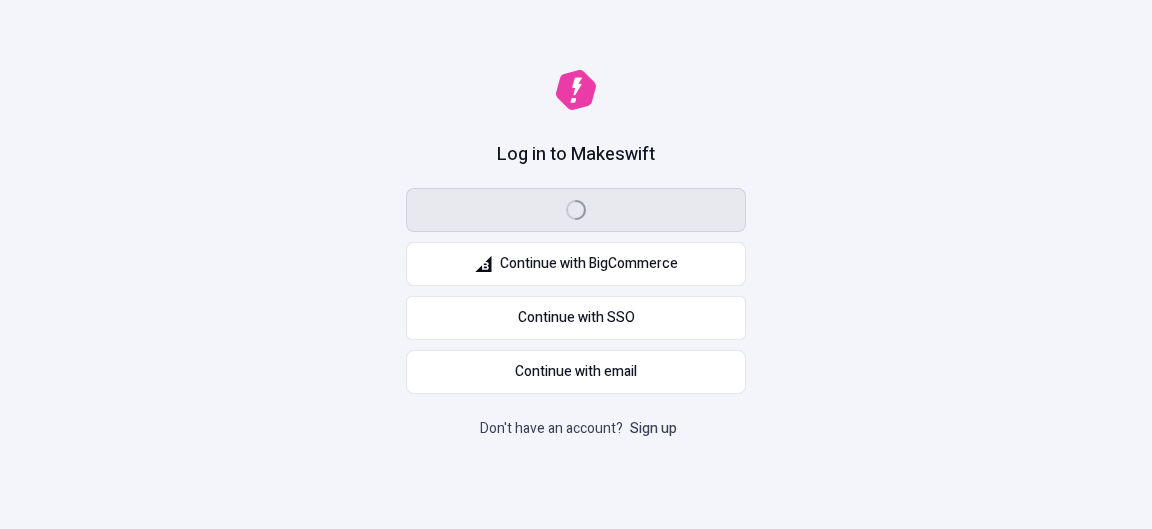 click on "Sign up" at bounding box center [653, 428] 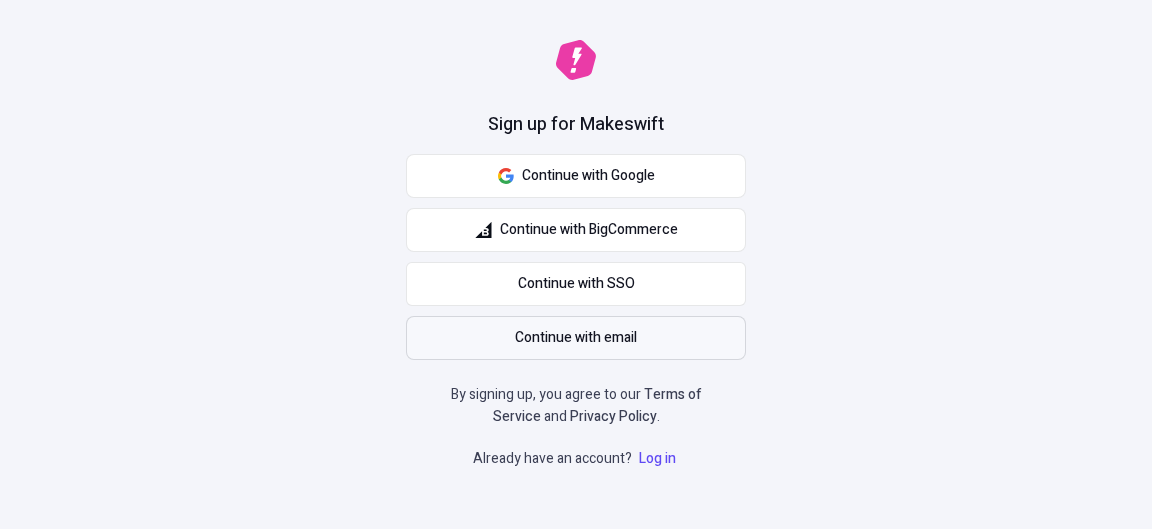 click on "Continue with email" at bounding box center (576, 338) 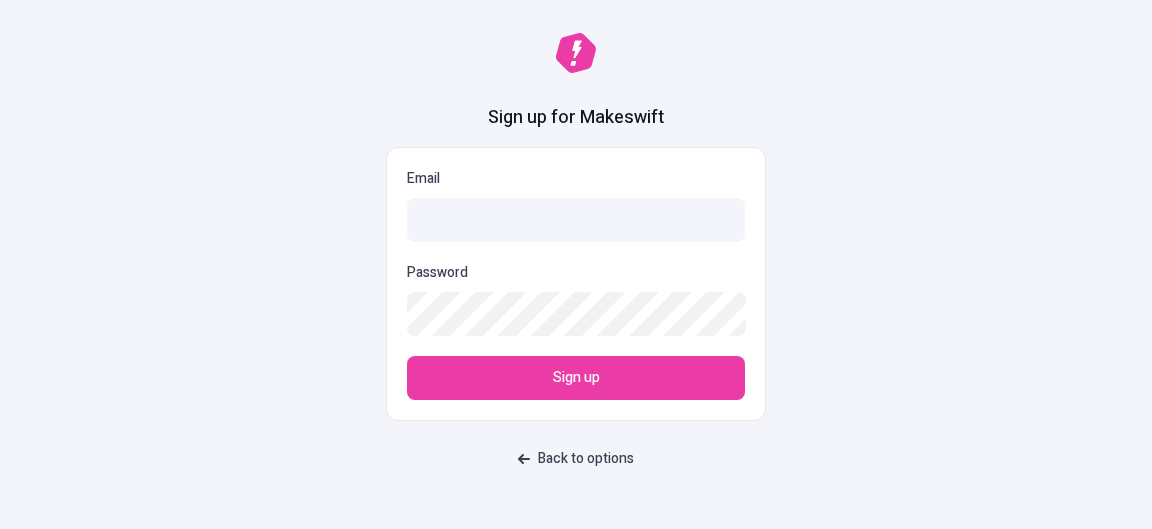 click on "Sign up for Makeswift Email Password Sign up Back to options" at bounding box center (576, 264) 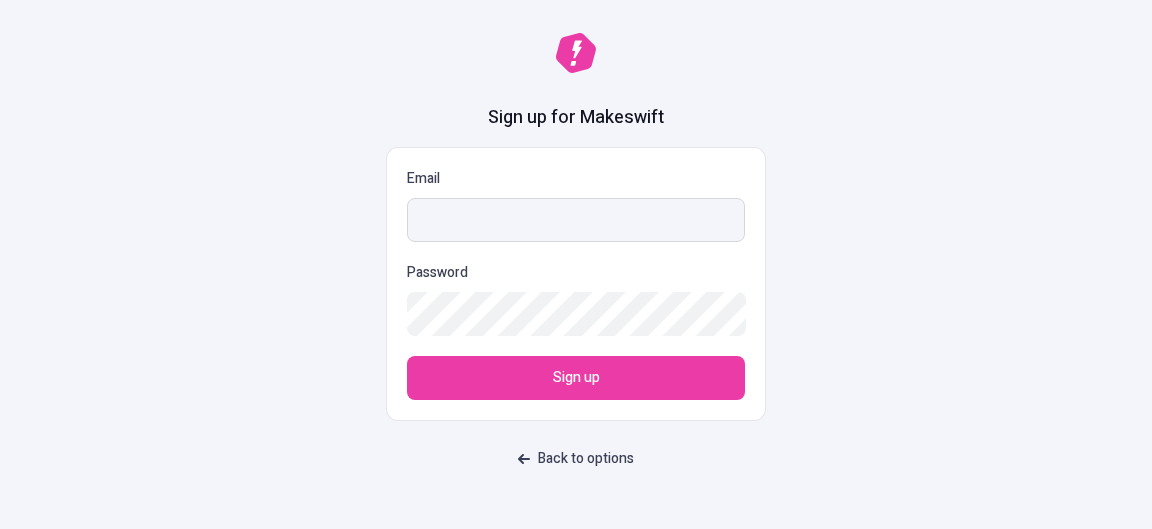 drag, startPoint x: 455, startPoint y: 193, endPoint x: 466, endPoint y: 212, distance: 21.954498 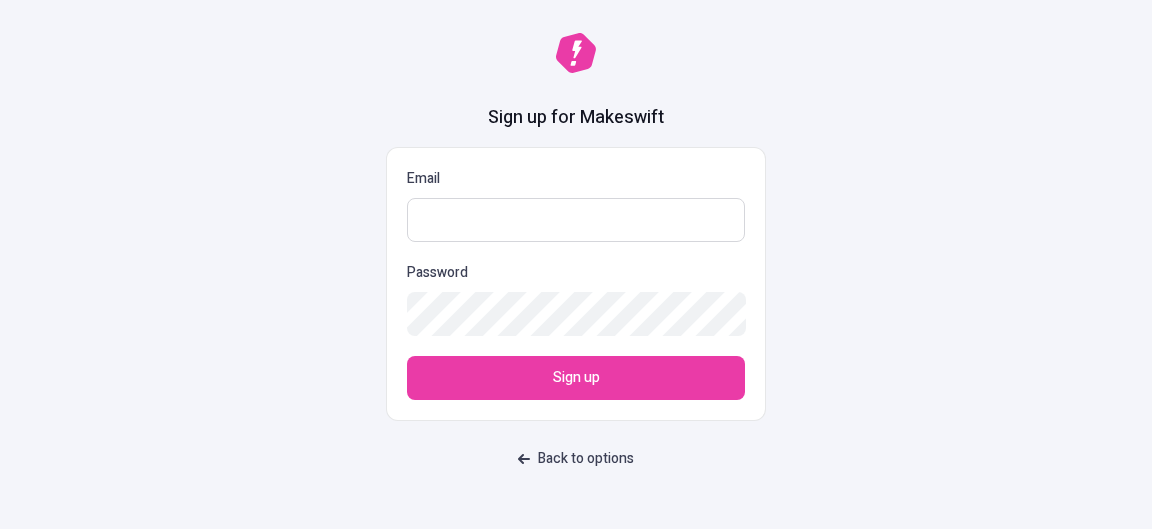 click on "Email" at bounding box center (576, 220) 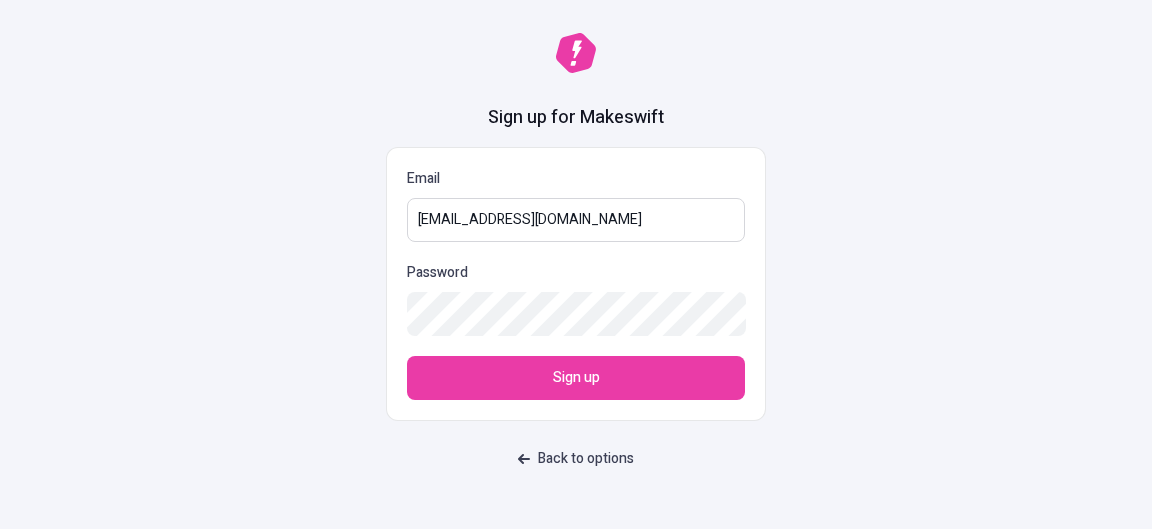 type on "sekesiy681@forexru.com" 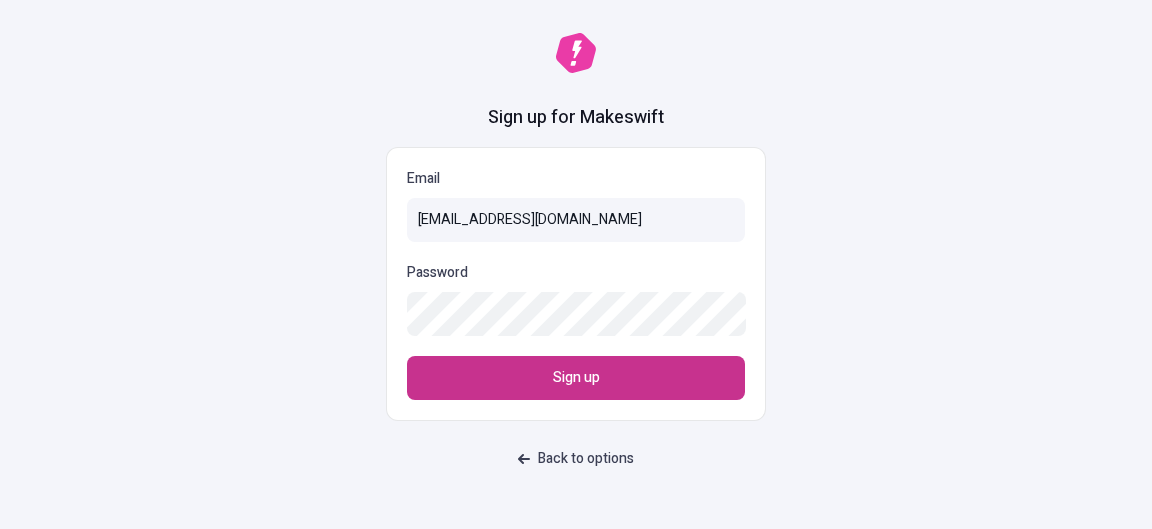click on "Sign up" at bounding box center (576, 378) 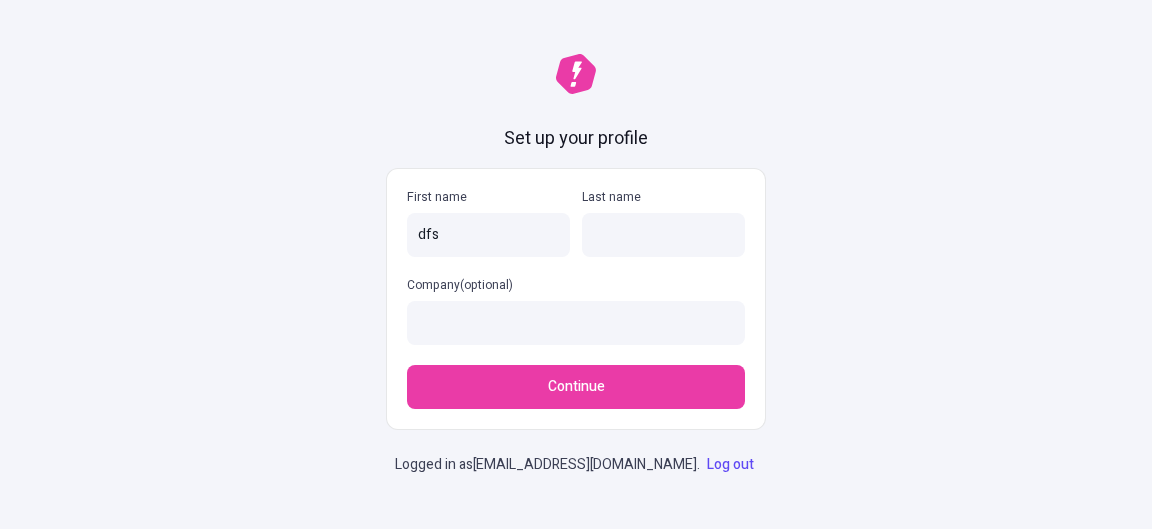 click on "Last name" at bounding box center (663, 235) 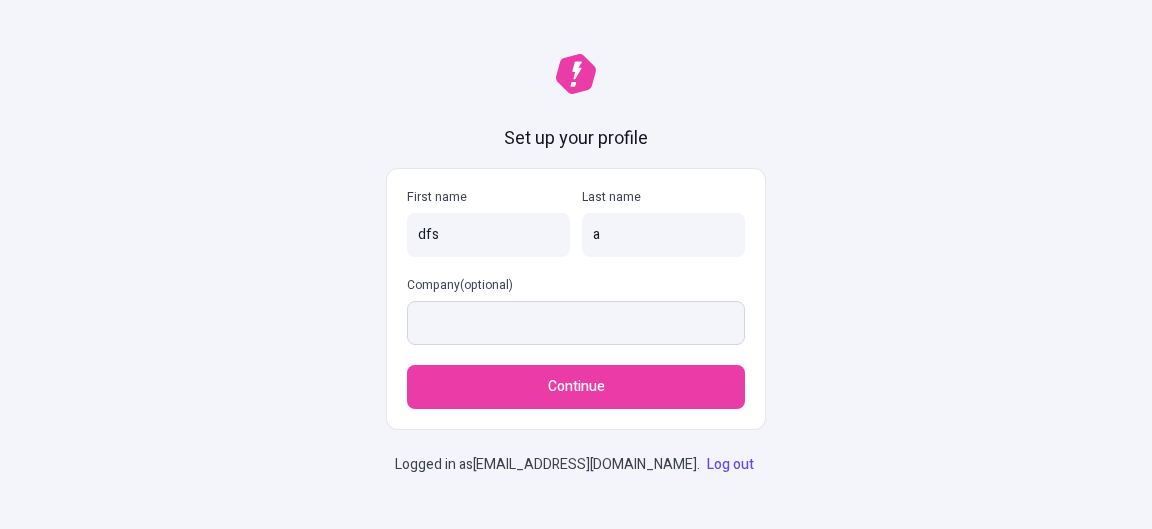 type on "a" 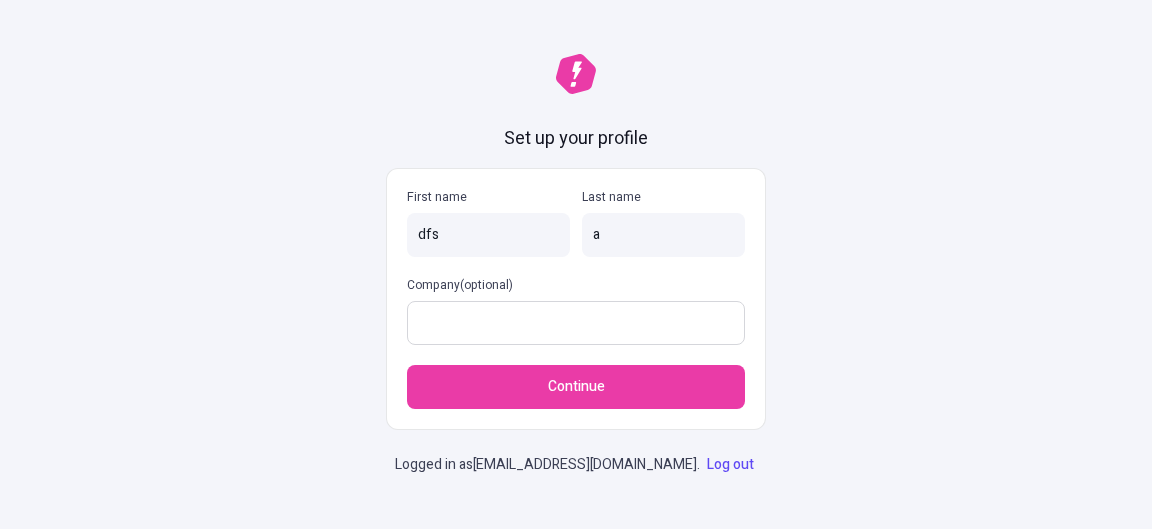 click on "Company  (optional)" at bounding box center (576, 323) 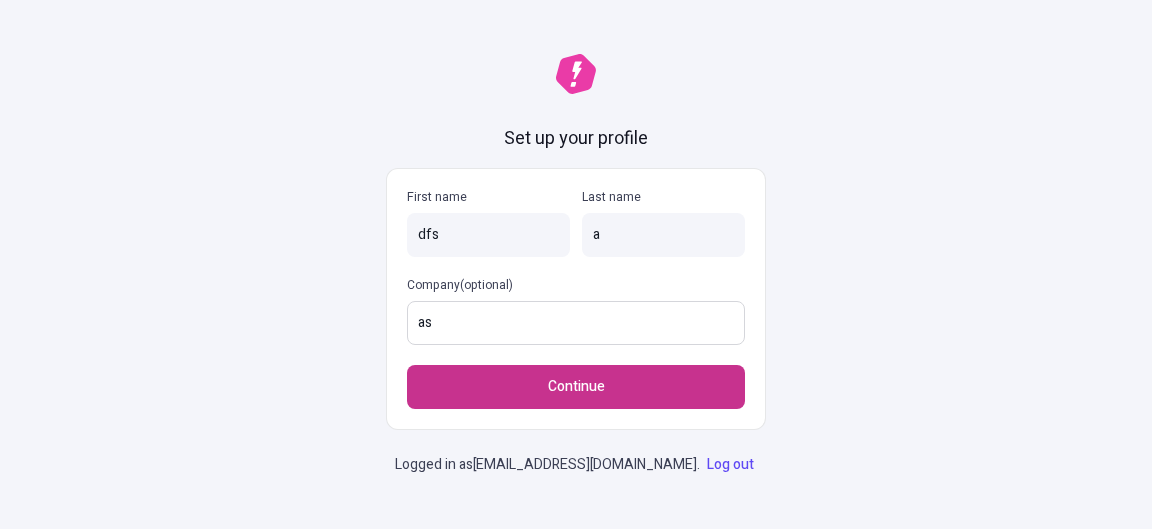 type on "as" 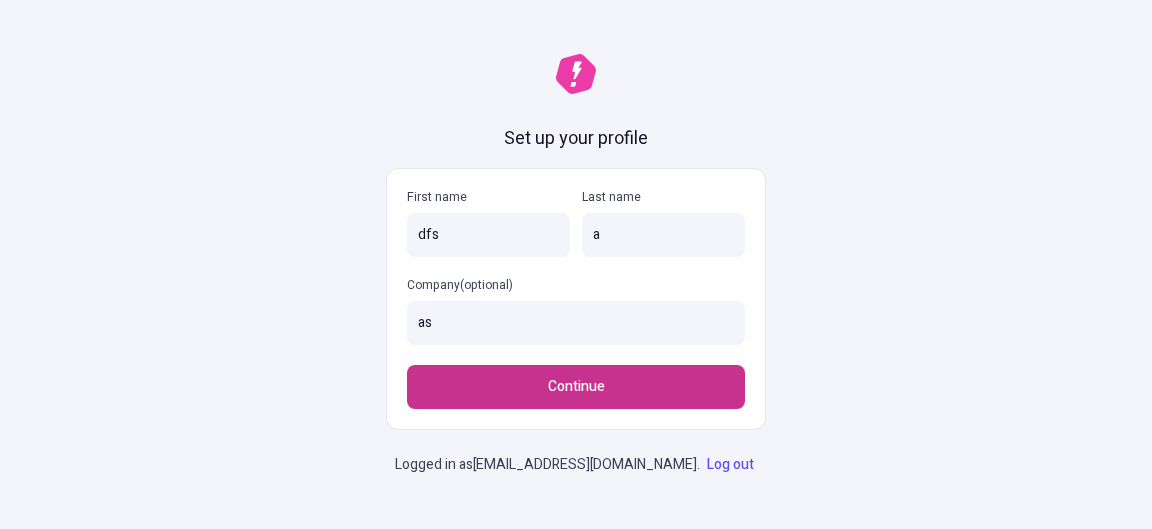click on "Continue" at bounding box center [576, 387] 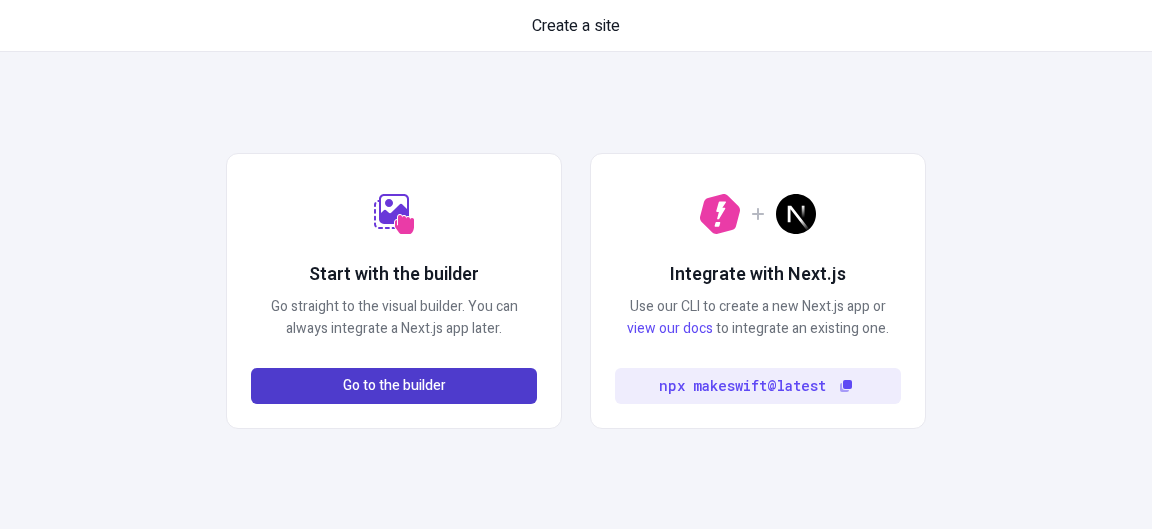 click on "Go to the builder" at bounding box center [394, 386] 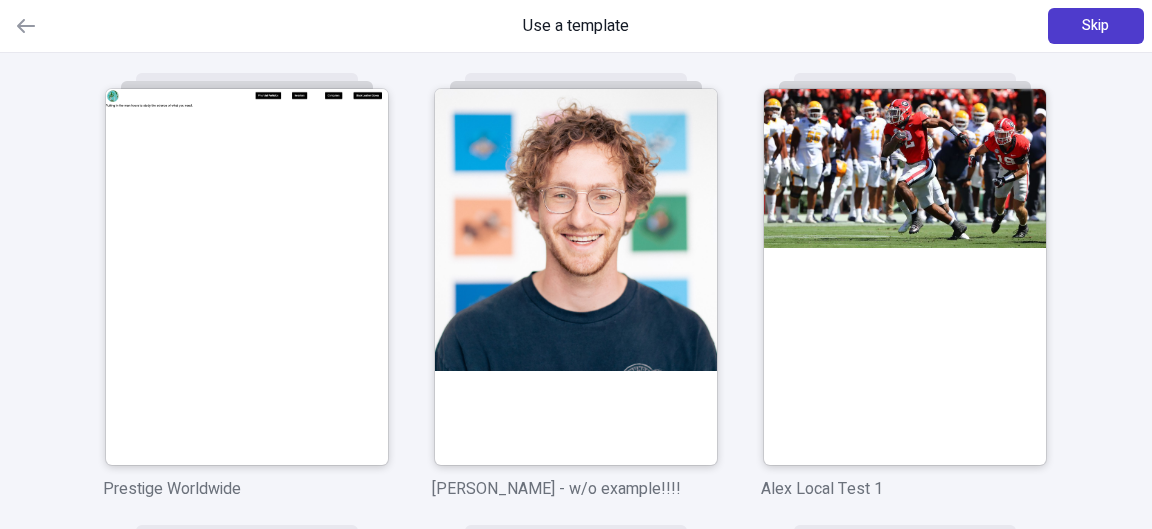 click on "Skip" at bounding box center (1096, 26) 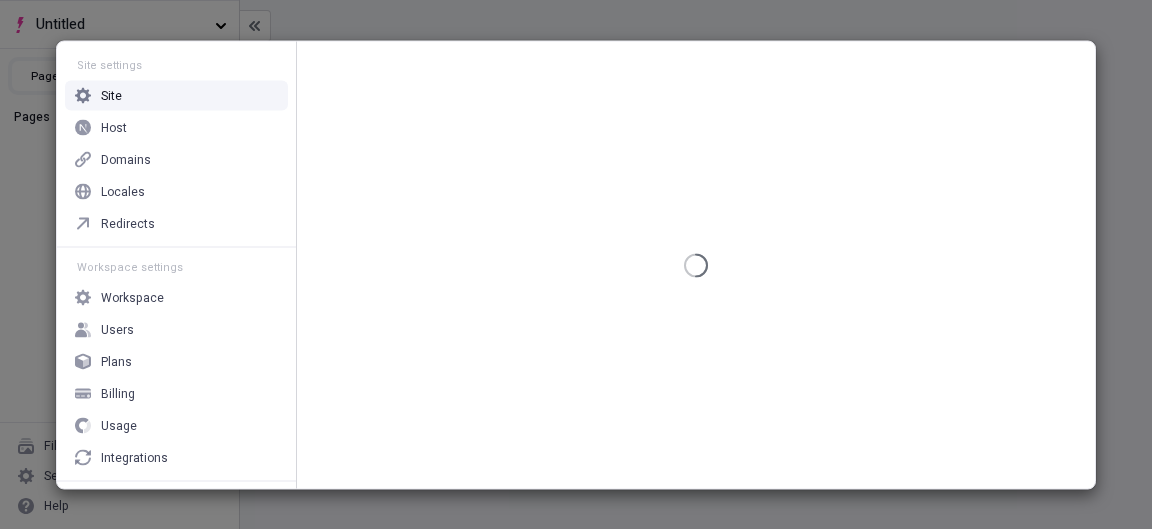 scroll, scrollTop: 0, scrollLeft: 0, axis: both 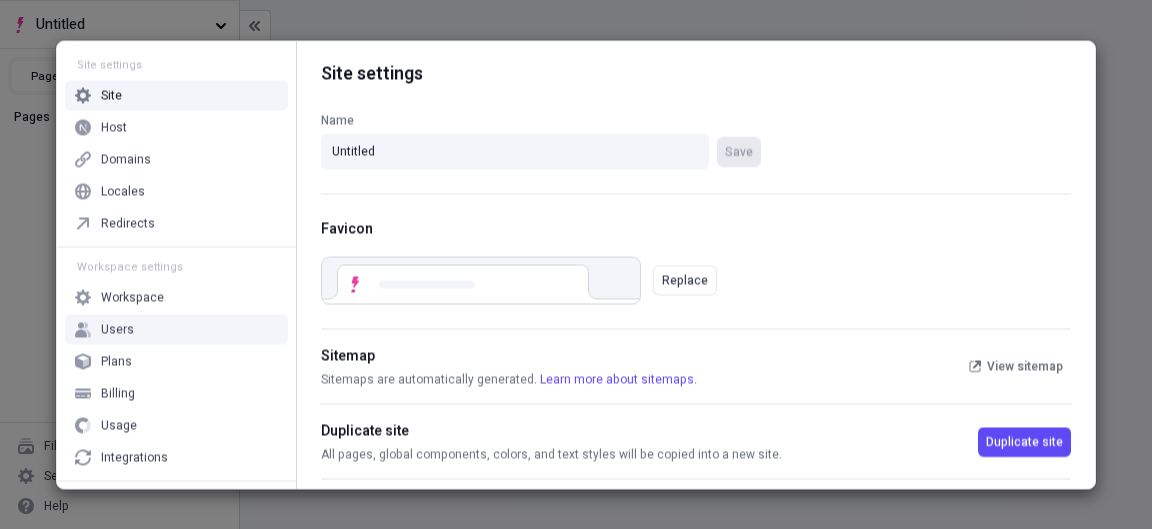 click on "Users" at bounding box center (117, 329) 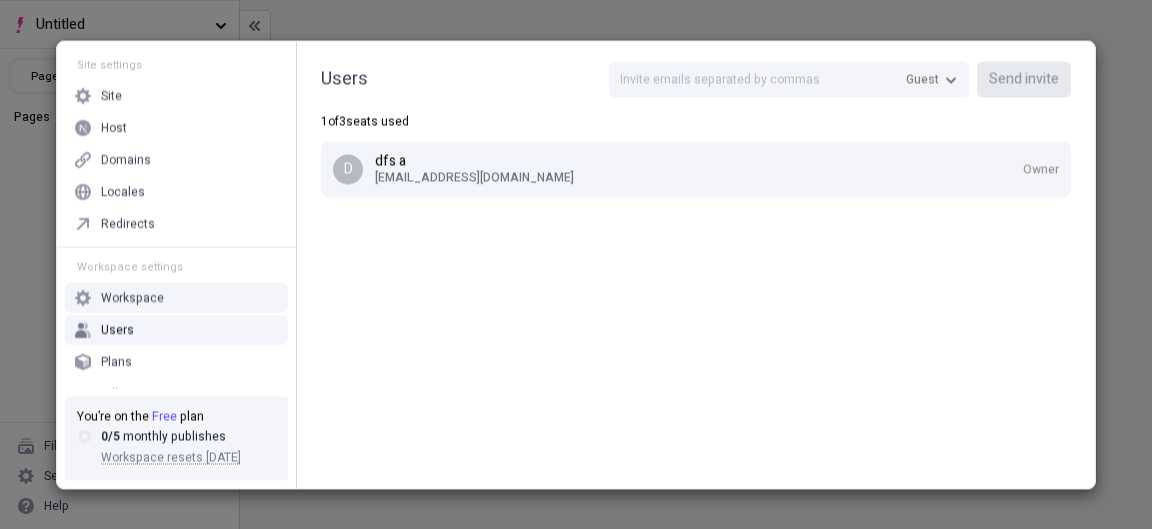 click on "Users Guest Send invite 1  of  3  seats used d dfs a sekesiy681@forexru.com   Owner" at bounding box center (696, 133) 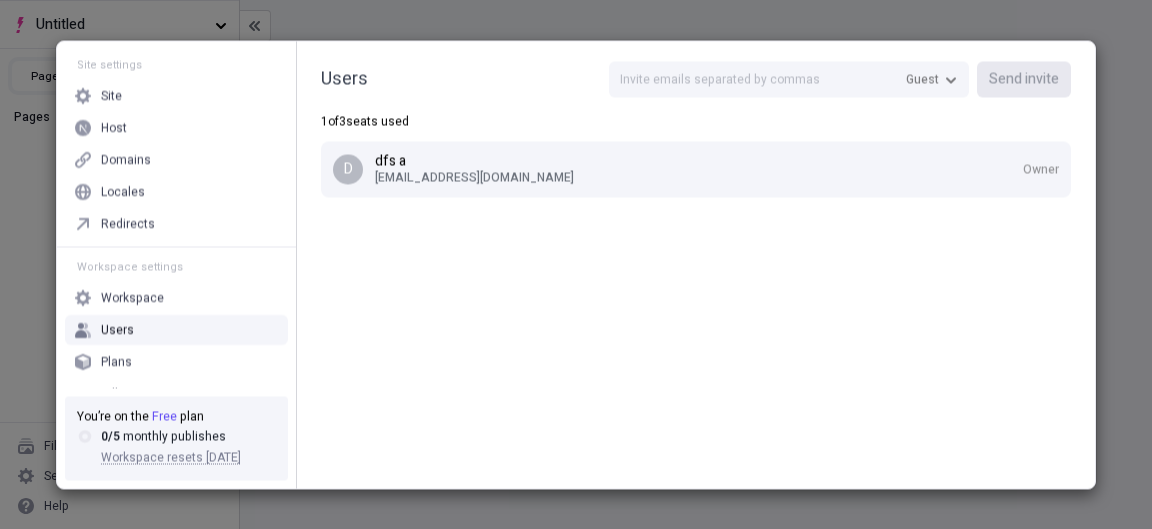 click on "Users Guest Send invite 1  of  3  seats used d dfs a sekesiy681@forexru.com   Owner" at bounding box center (696, 133) 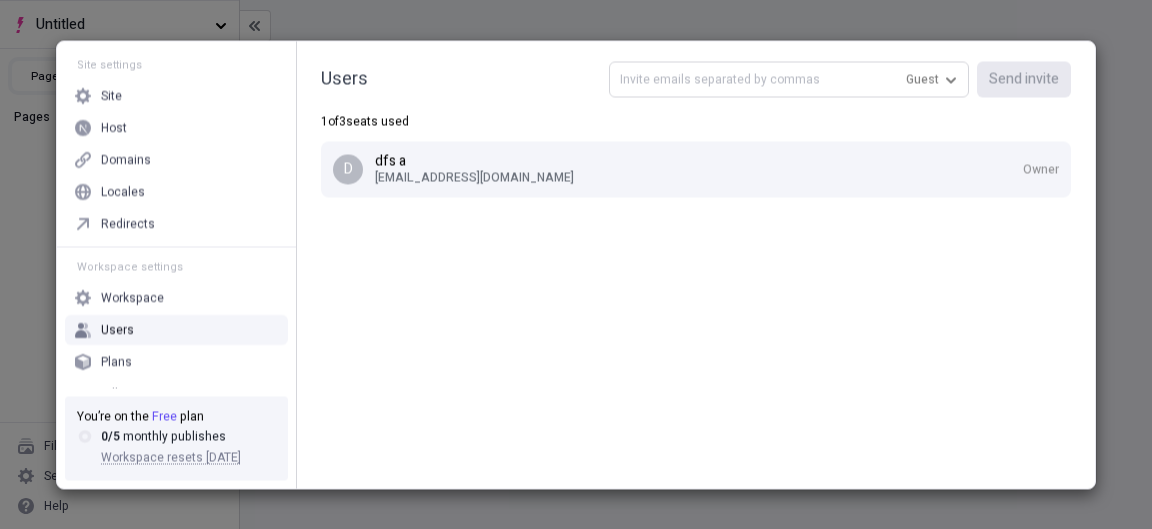 click at bounding box center [789, 79] 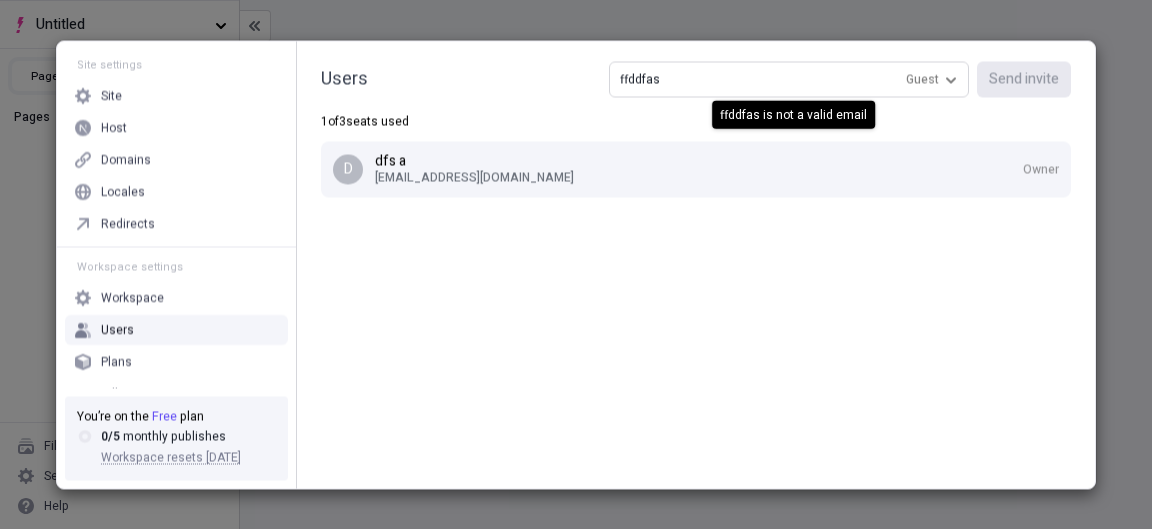 click on "ffddfas" at bounding box center [789, 79] 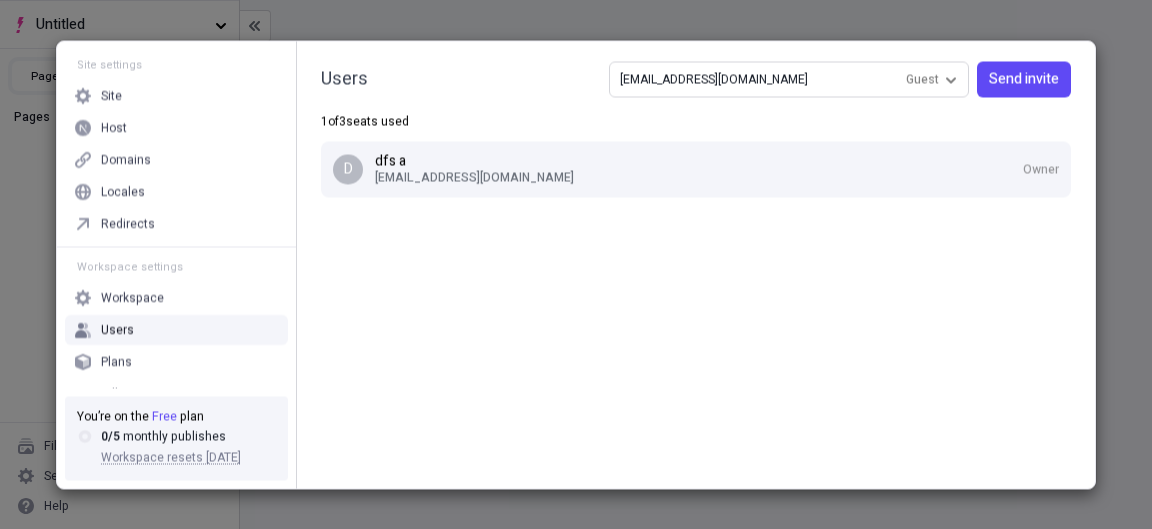 type on "sekesiy681@forexru.com" 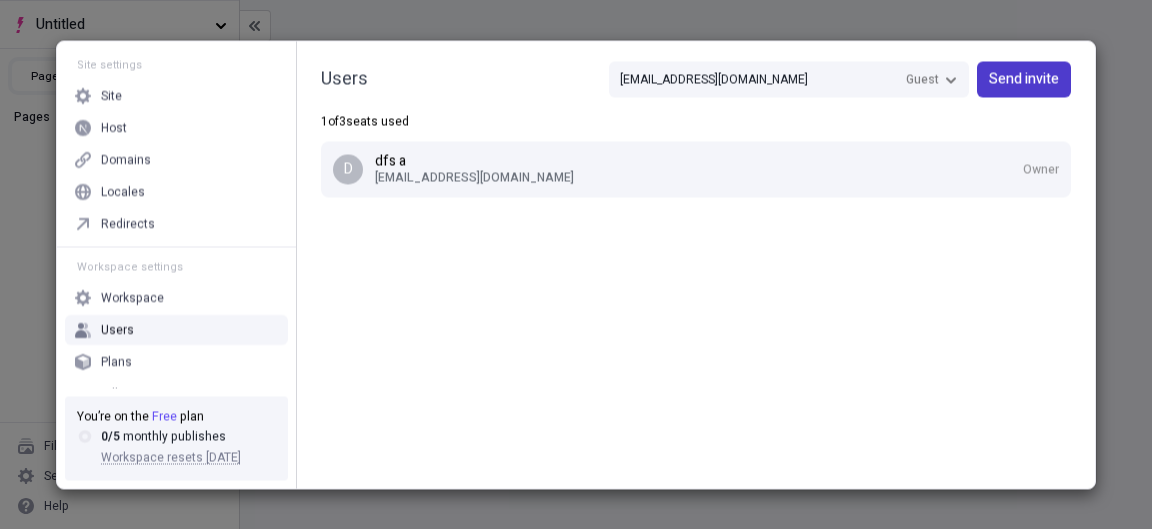 click on "Send invite" at bounding box center [1024, 79] 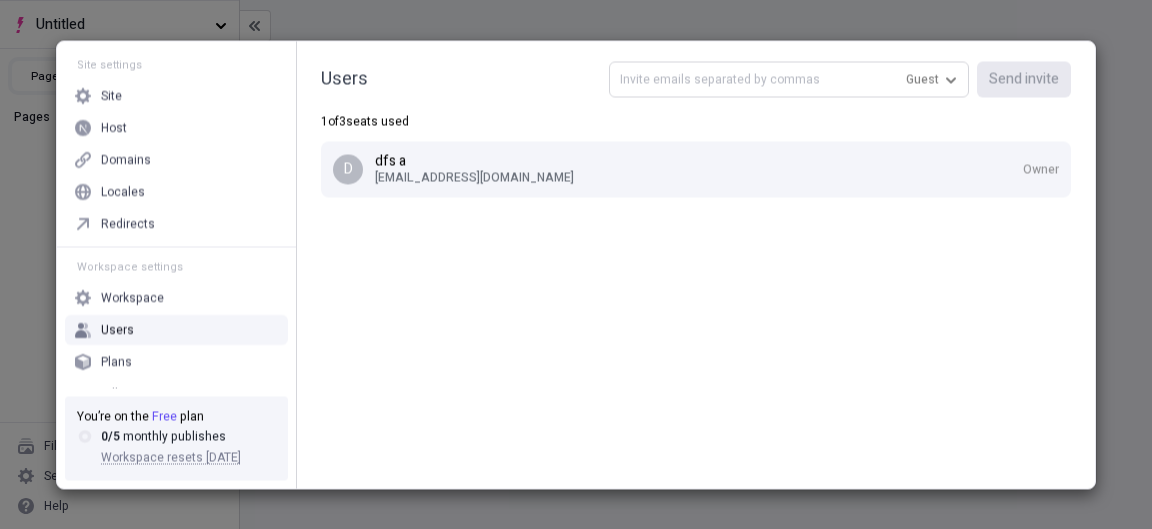click at bounding box center [789, 79] 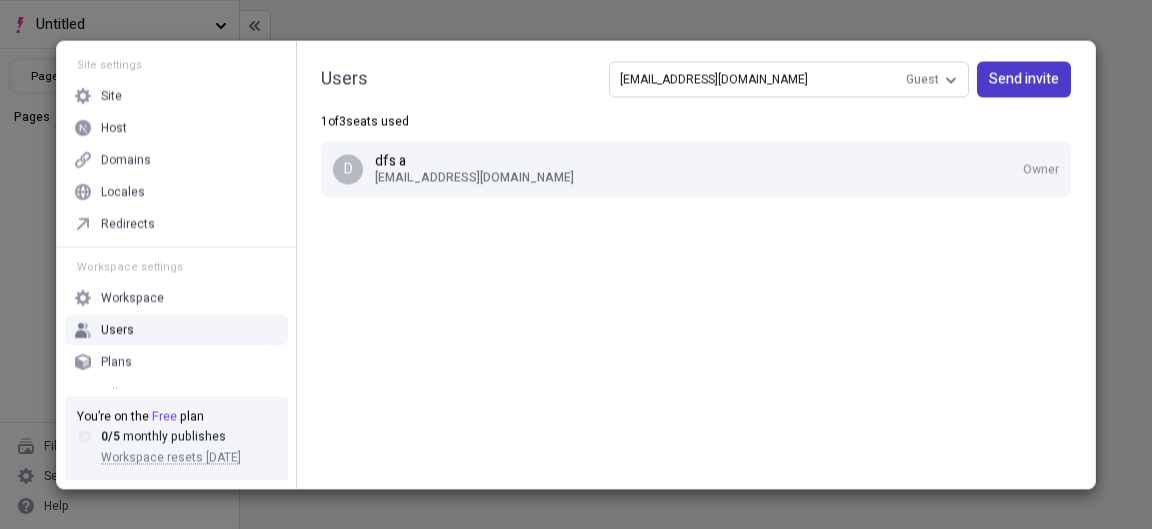 type on "hewibew274@forexru.com" 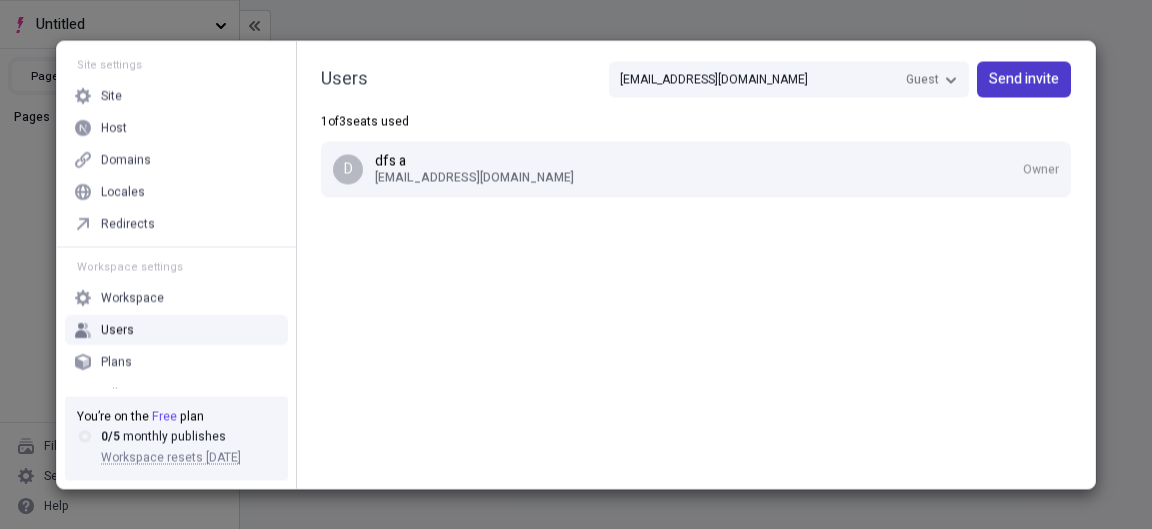 click on "Send invite" at bounding box center [1024, 79] 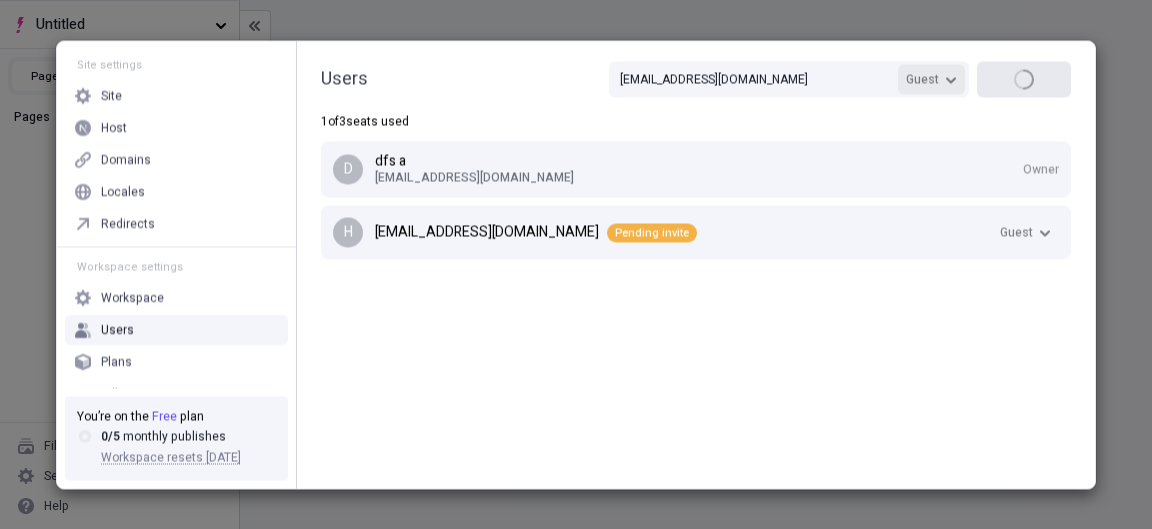 type 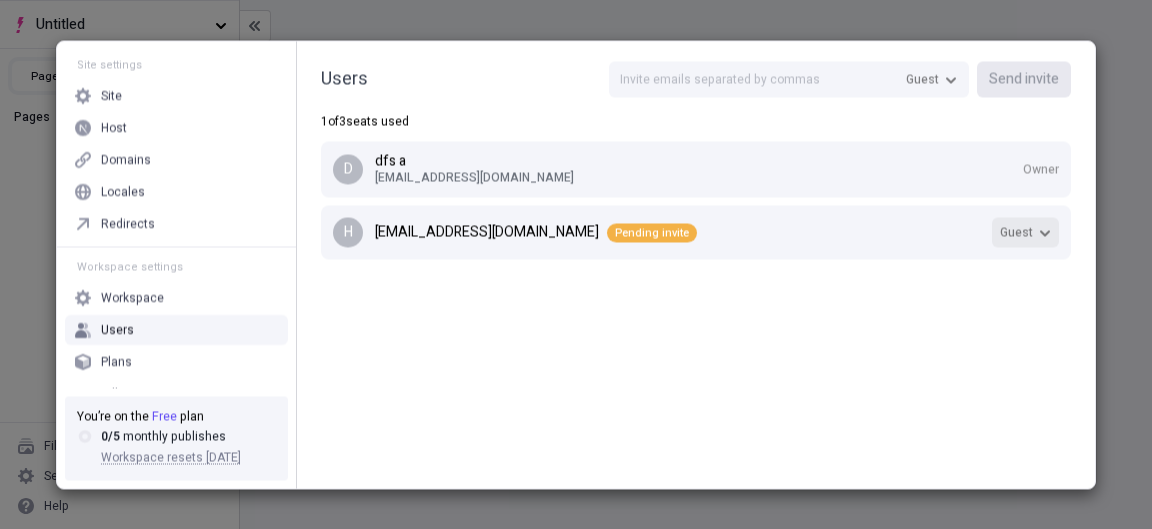 click 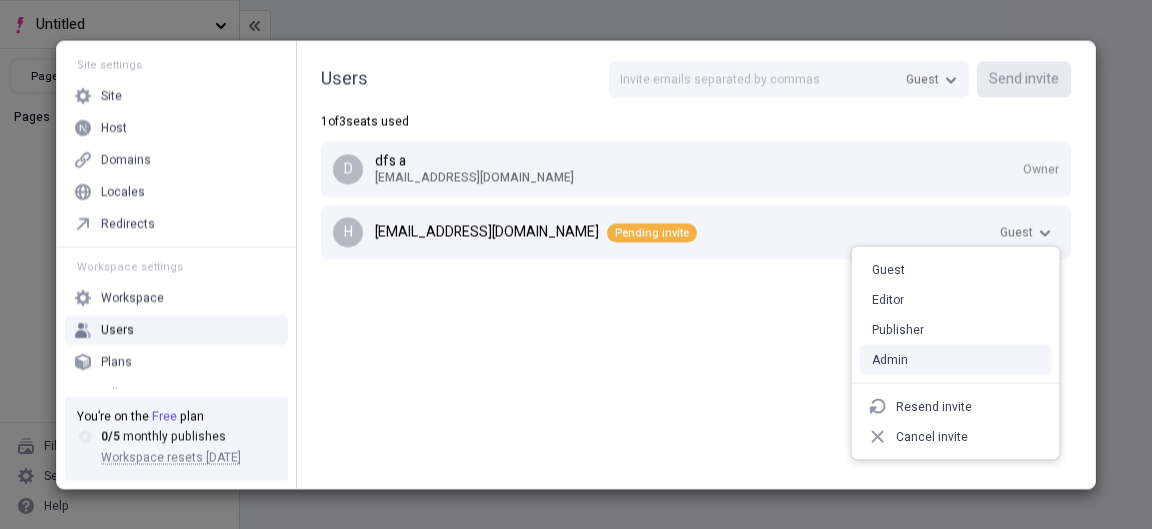 drag, startPoint x: 703, startPoint y: 340, endPoint x: 692, endPoint y: 331, distance: 14.21267 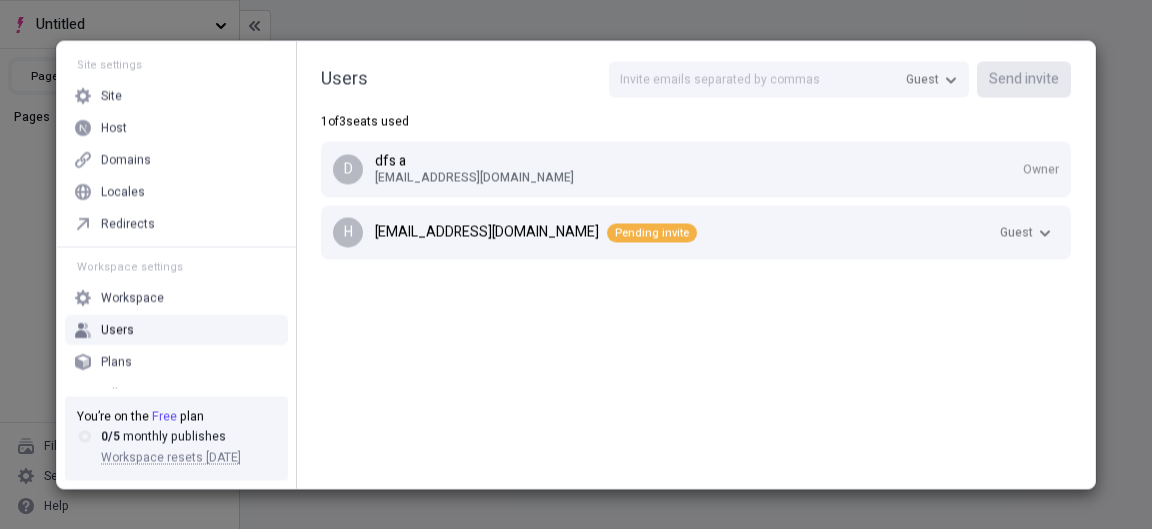 click on "Users Guest Send invite 1  of  3  seats used d dfs a sekesiy681@forexru.com   Owner h hewibew274@forexru.com Pending invite Guest" at bounding box center (696, 264) 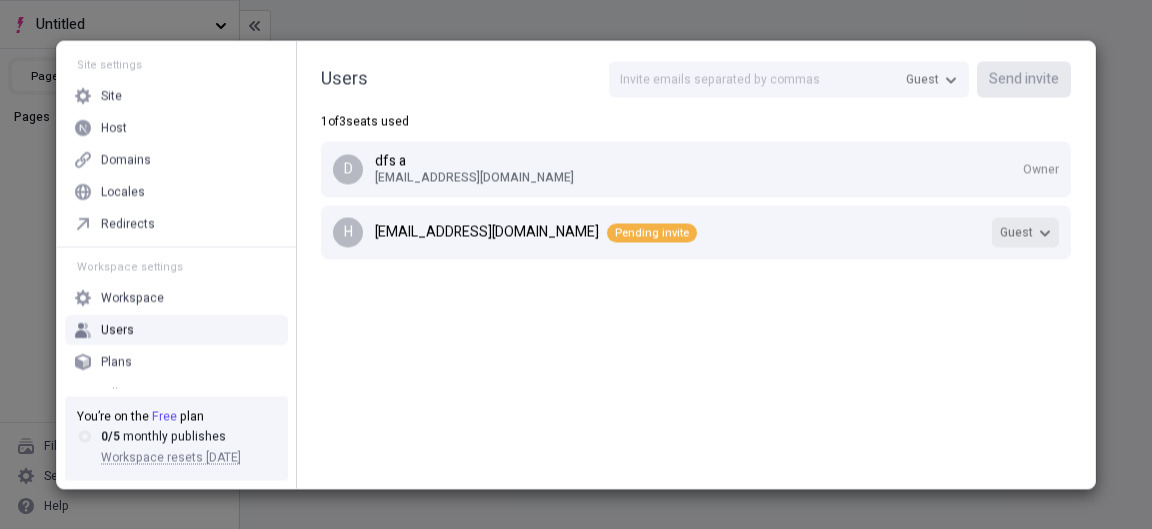 click on "Guest" at bounding box center [1025, 232] 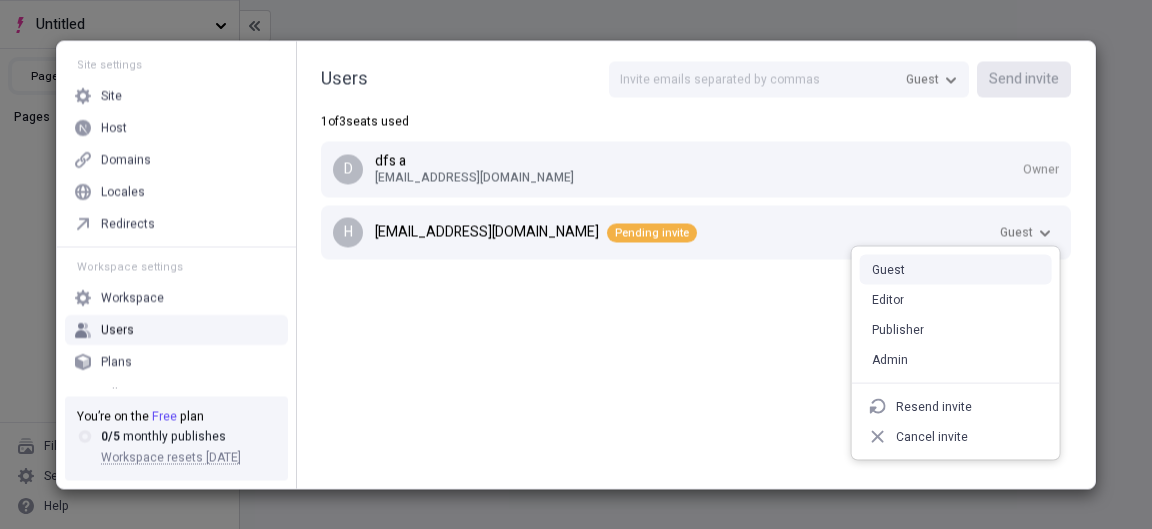 click on "Site settings Site Host Domains Locales Redirects Workspace settings Workspace Users Plans Billing Usage Integrations User settings Profile Feature previews You’re on the   Free   plan 0  /  5   monthly publishes Workspace resets 8/18/2025 Users Guest Send invite 1  of  3  seats used d dfs a sekesiy681@forexru.com   Owner h hewibew274@forexru.com Pending invite Guest" at bounding box center [576, 264] 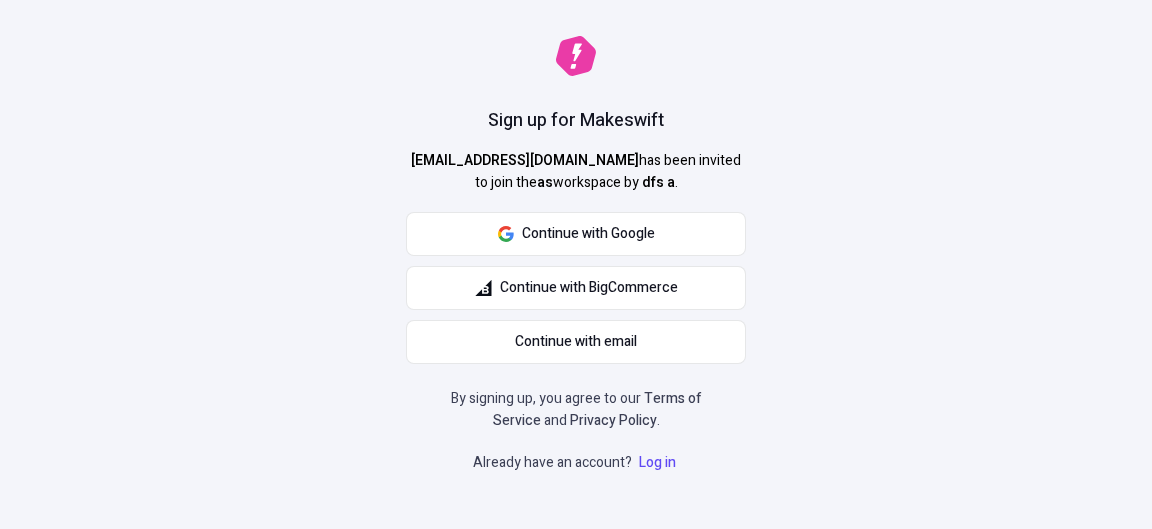 scroll, scrollTop: 0, scrollLeft: 0, axis: both 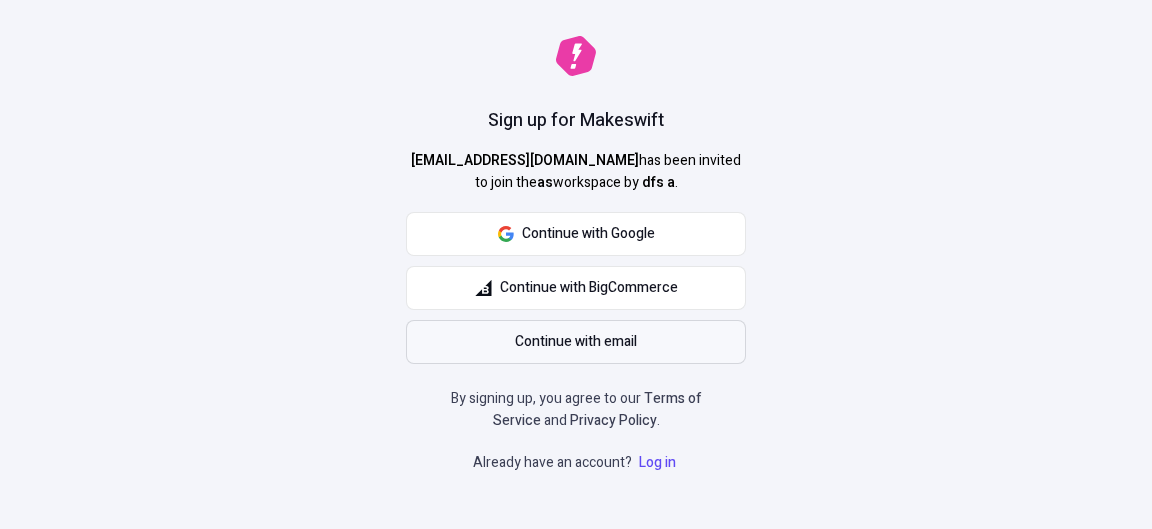 click on "Continue with email" at bounding box center [576, 342] 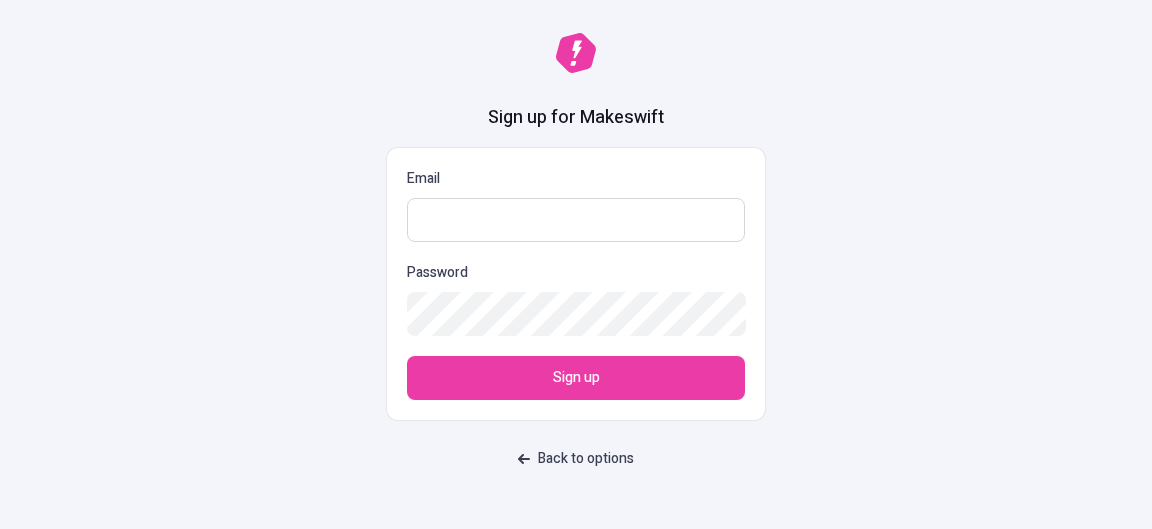 paste on "[EMAIL_ADDRESS][DOMAIN_NAME]" 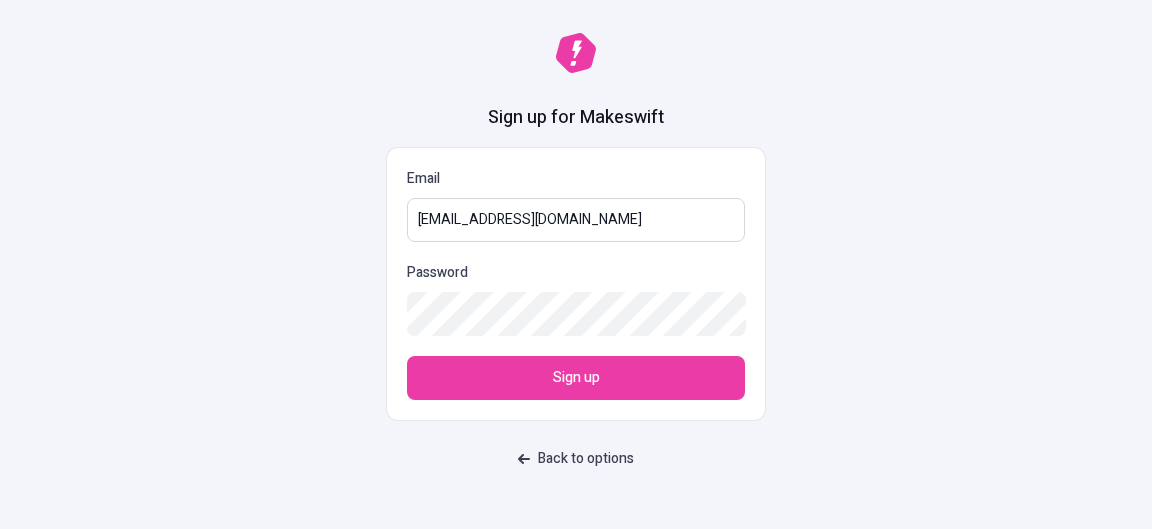 type on "[EMAIL_ADDRESS][DOMAIN_NAME]" 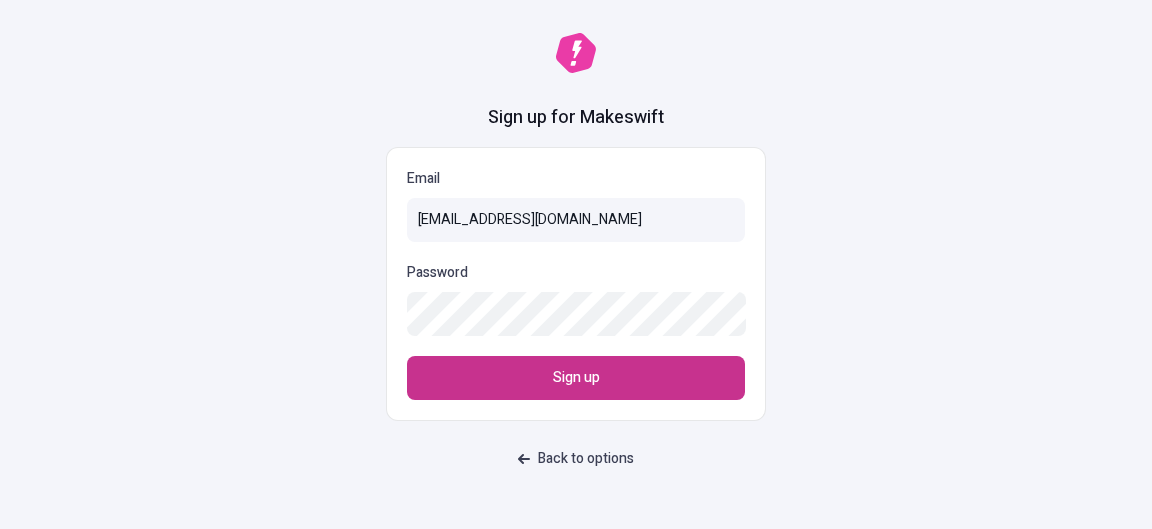 click on "Sign up" at bounding box center [576, 378] 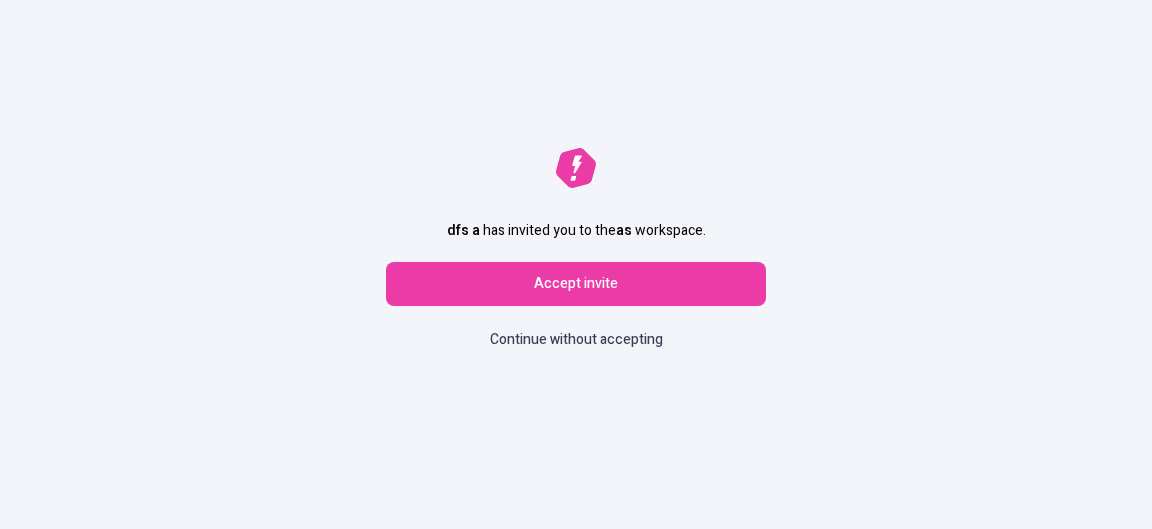 scroll, scrollTop: 0, scrollLeft: 0, axis: both 